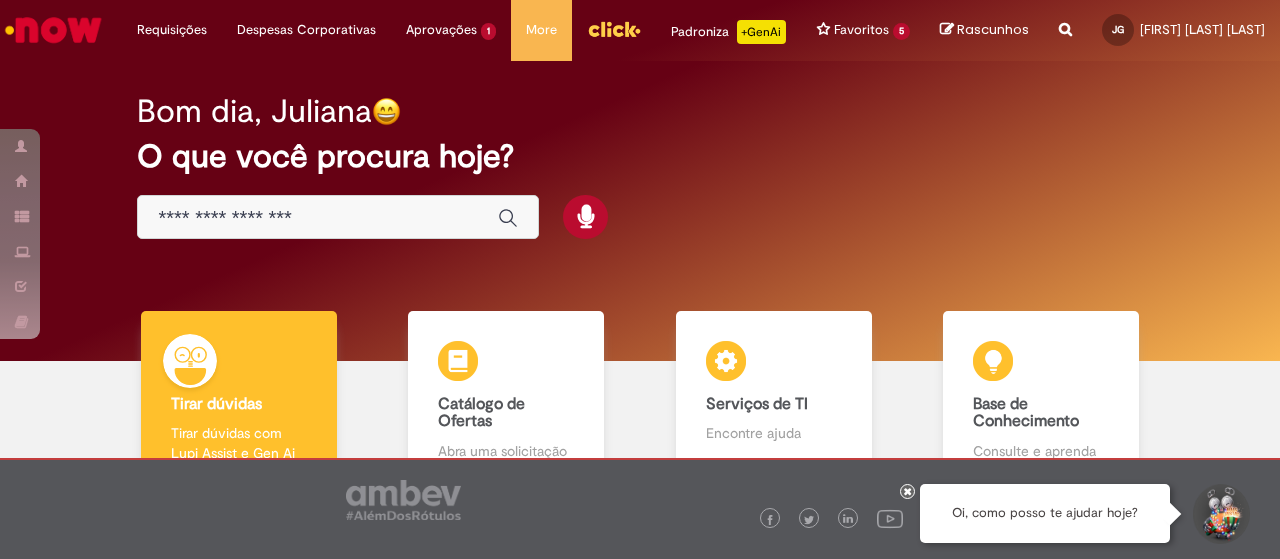 scroll, scrollTop: 0, scrollLeft: 0, axis: both 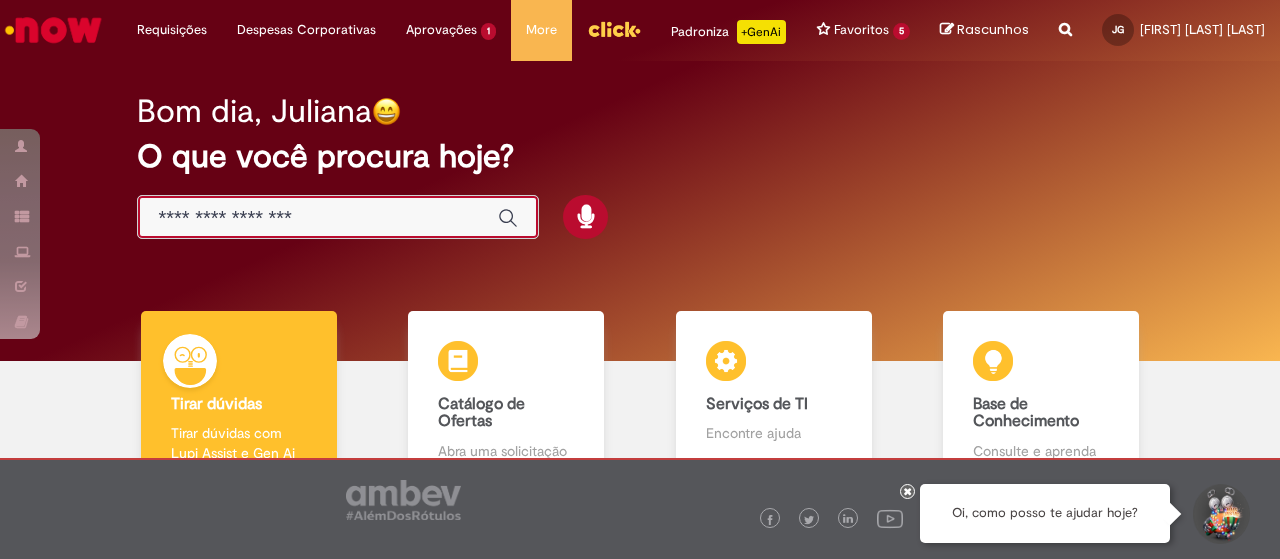 click at bounding box center [318, 218] 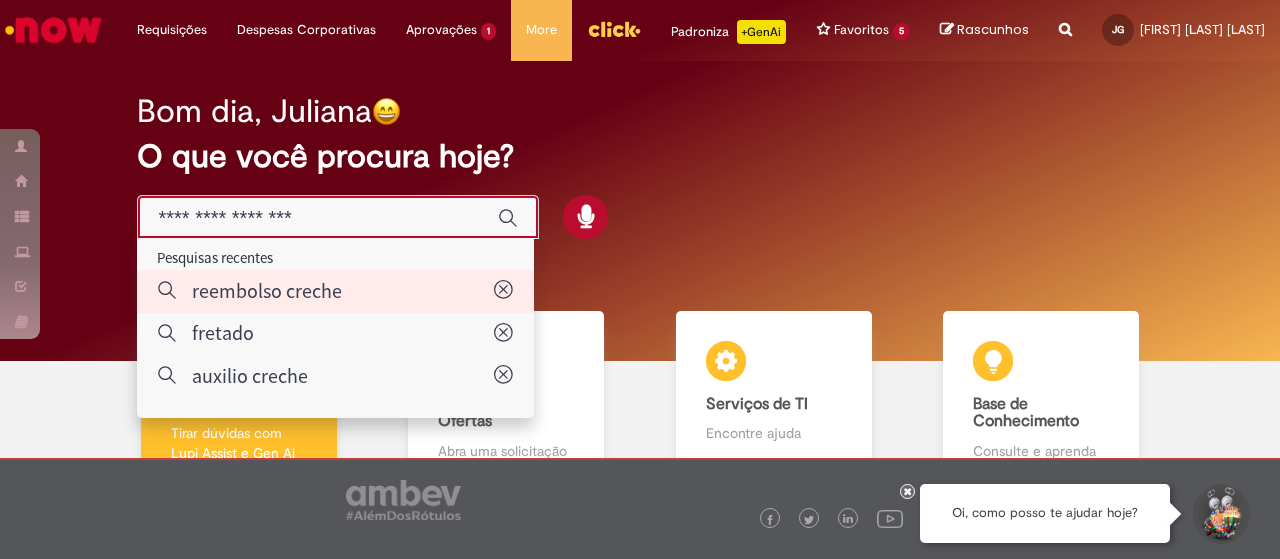 type on "**********" 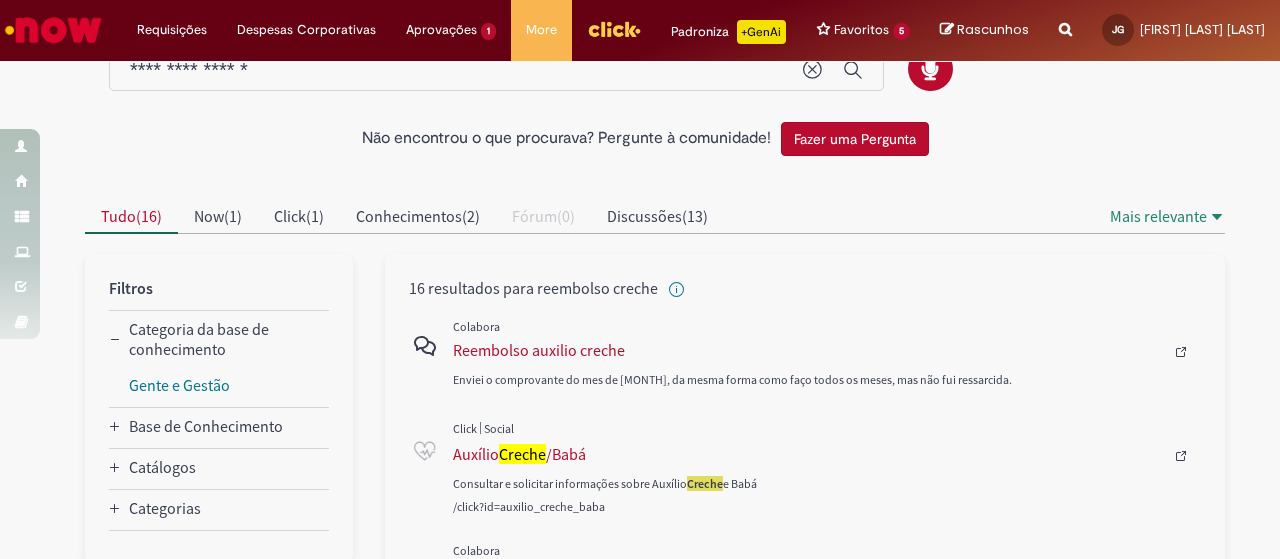 scroll, scrollTop: 100, scrollLeft: 0, axis: vertical 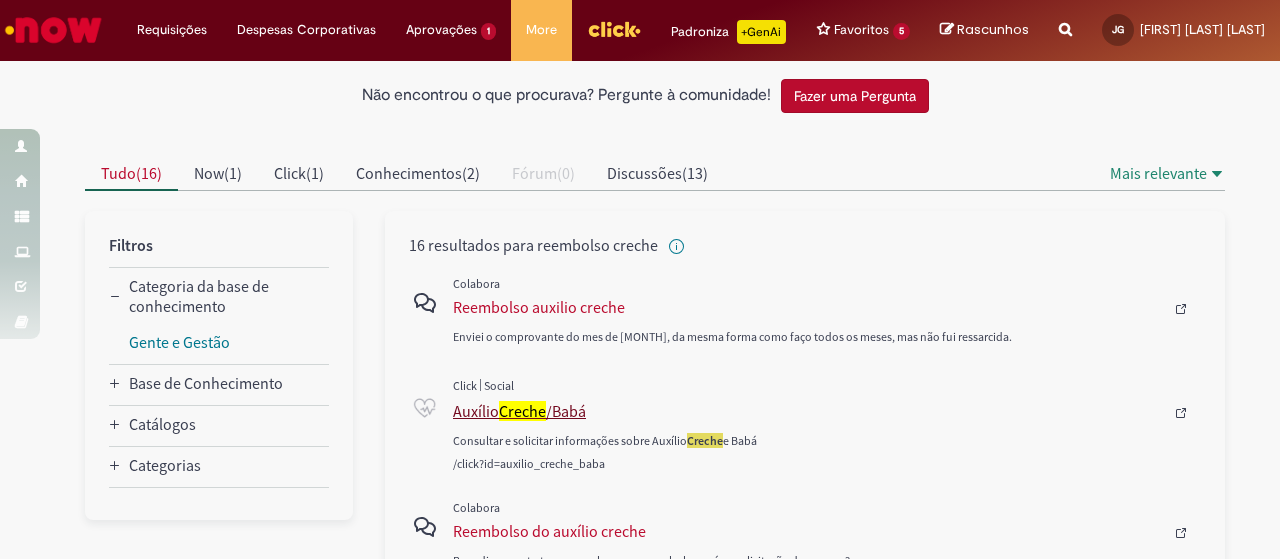 click on "Auxílio  Creche /Babá" at bounding box center (808, 411) 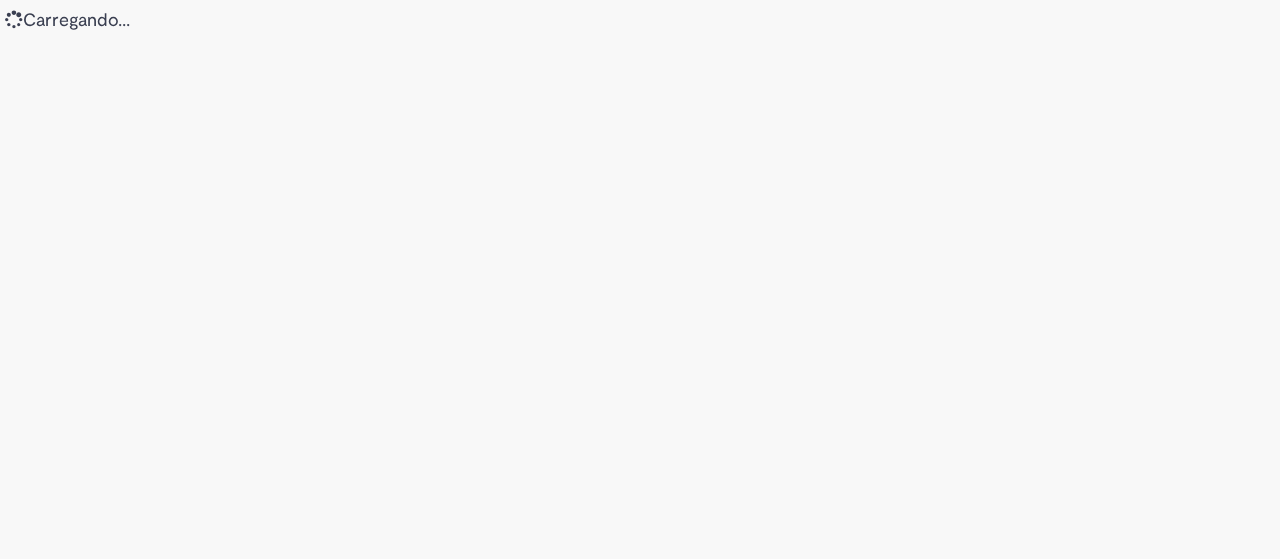 scroll, scrollTop: 0, scrollLeft: 0, axis: both 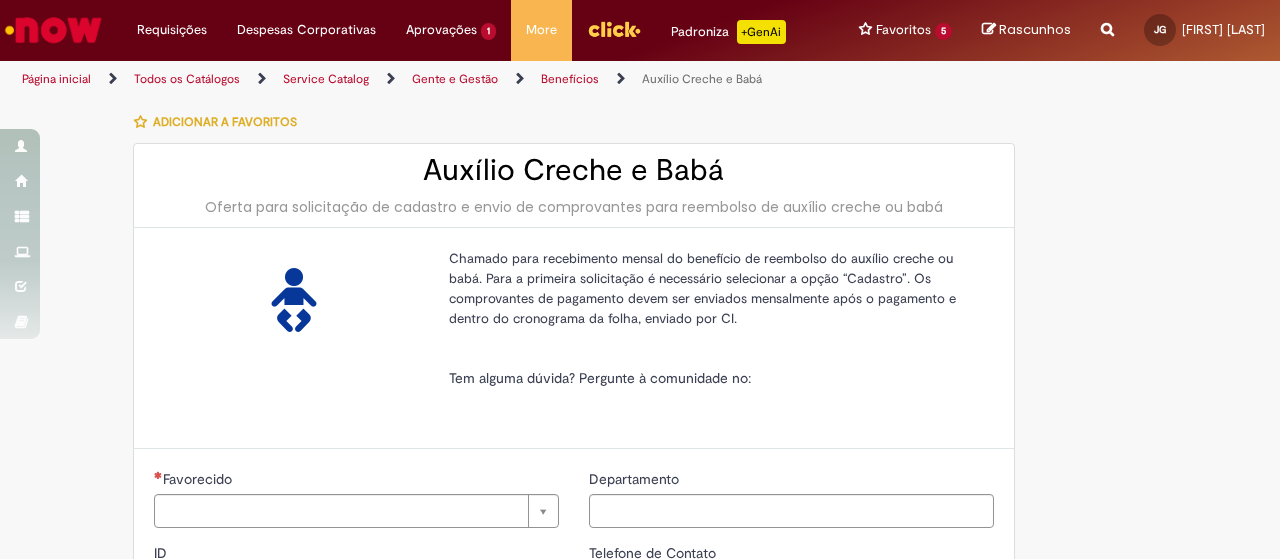 type on "********" 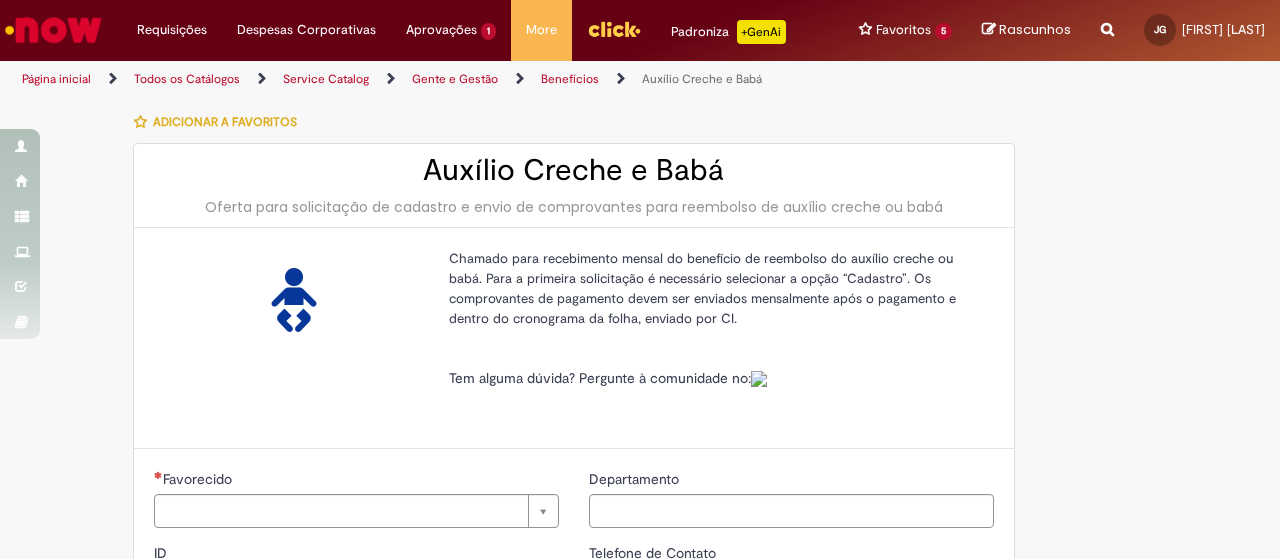 type on "**********" 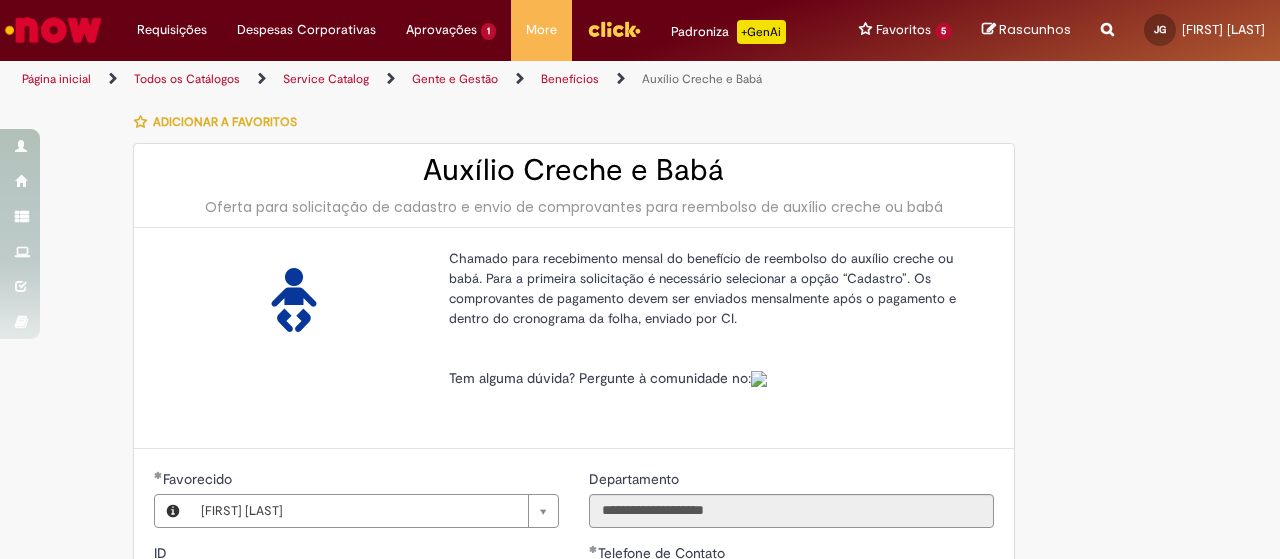 type on "**********" 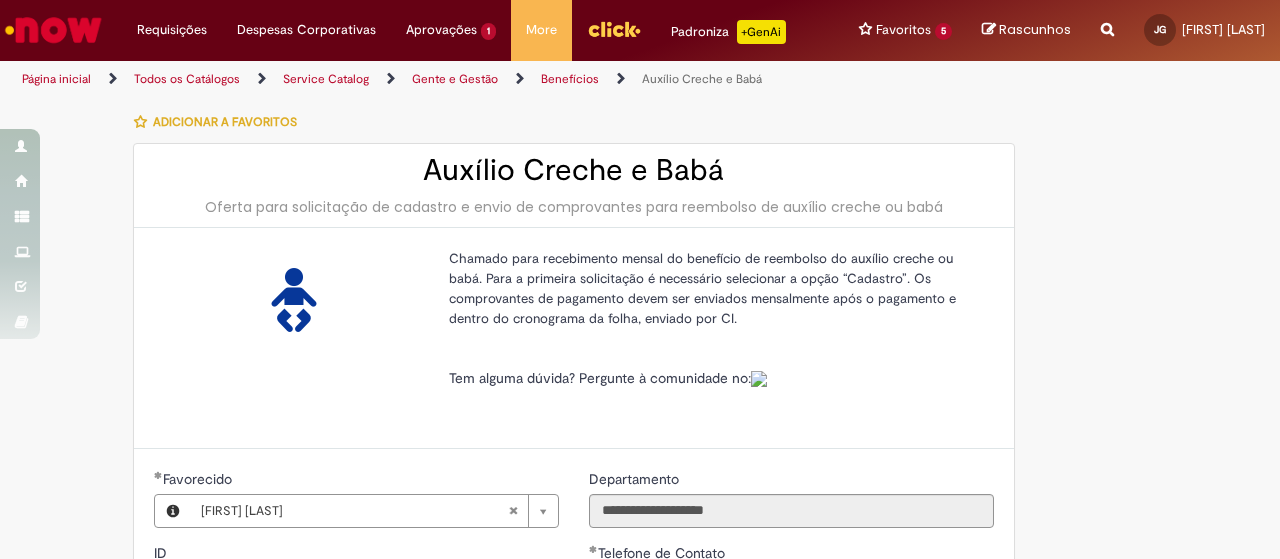 type on "**********" 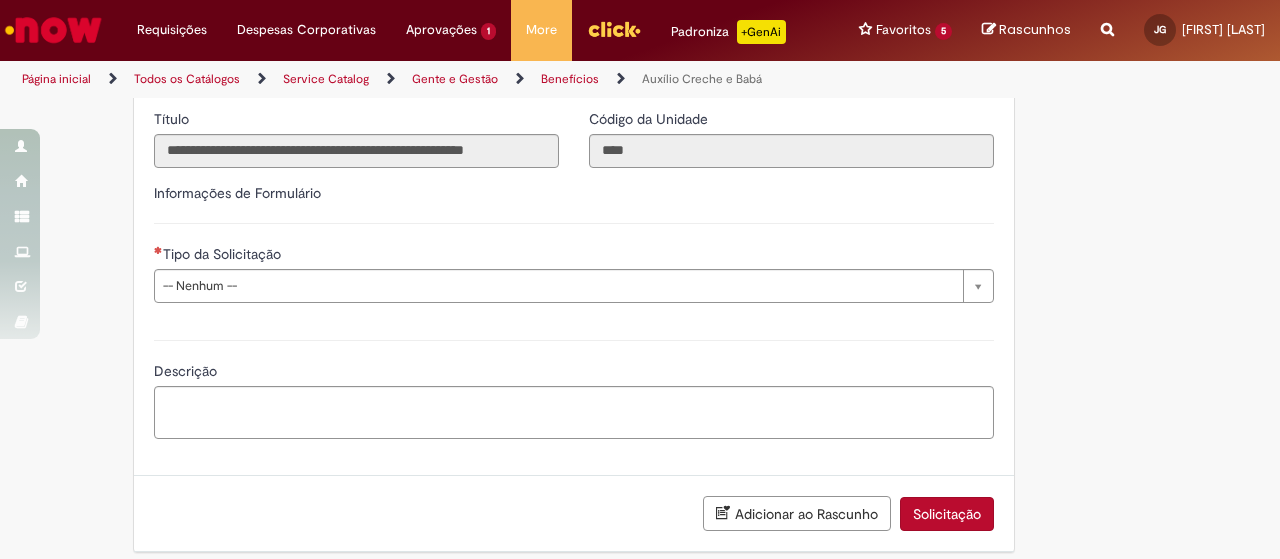 scroll, scrollTop: 600, scrollLeft: 0, axis: vertical 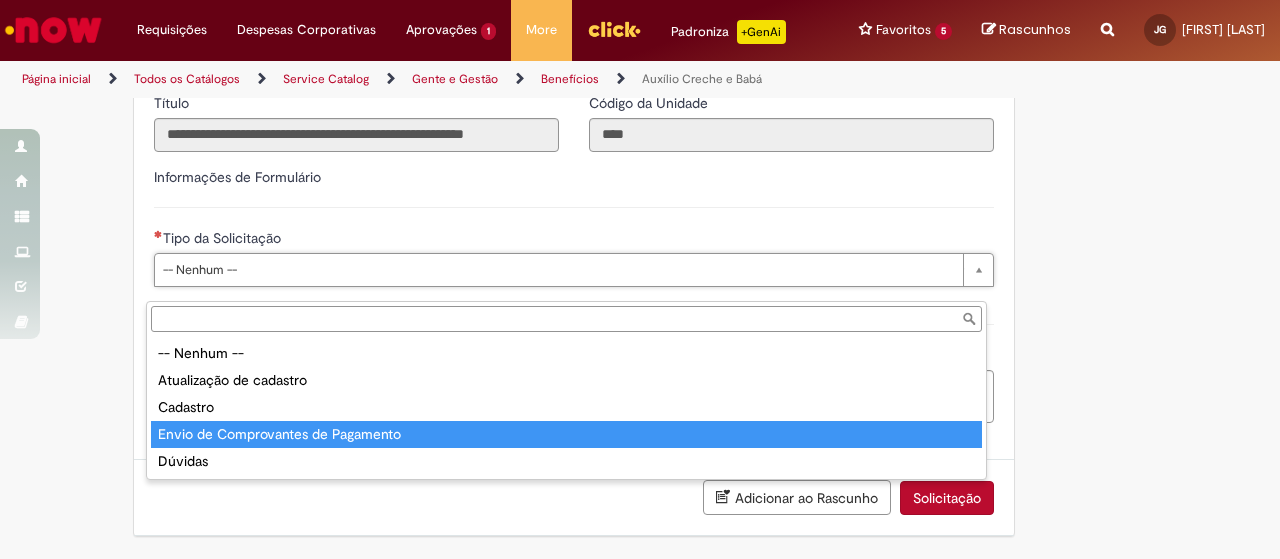 type on "**********" 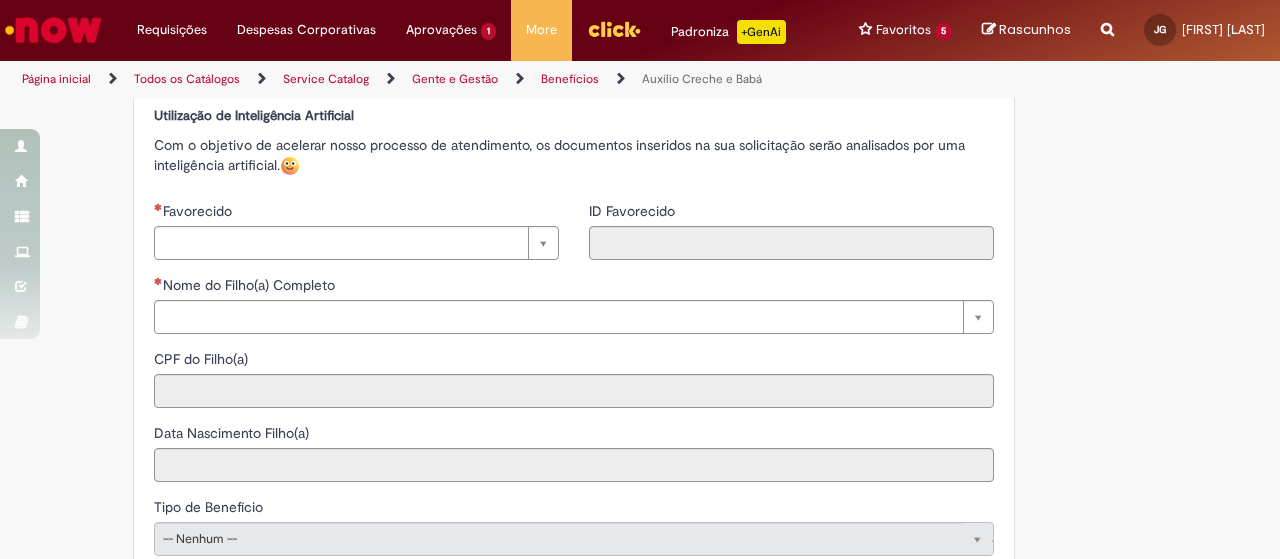 scroll, scrollTop: 800, scrollLeft: 0, axis: vertical 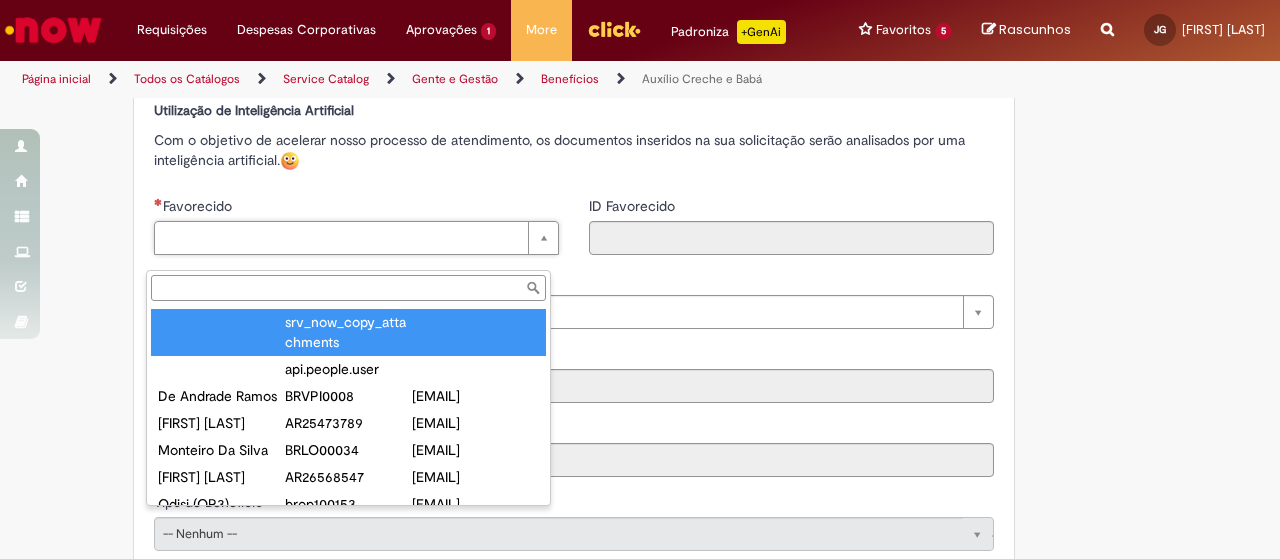 click on "Favorecido" at bounding box center [348, 288] 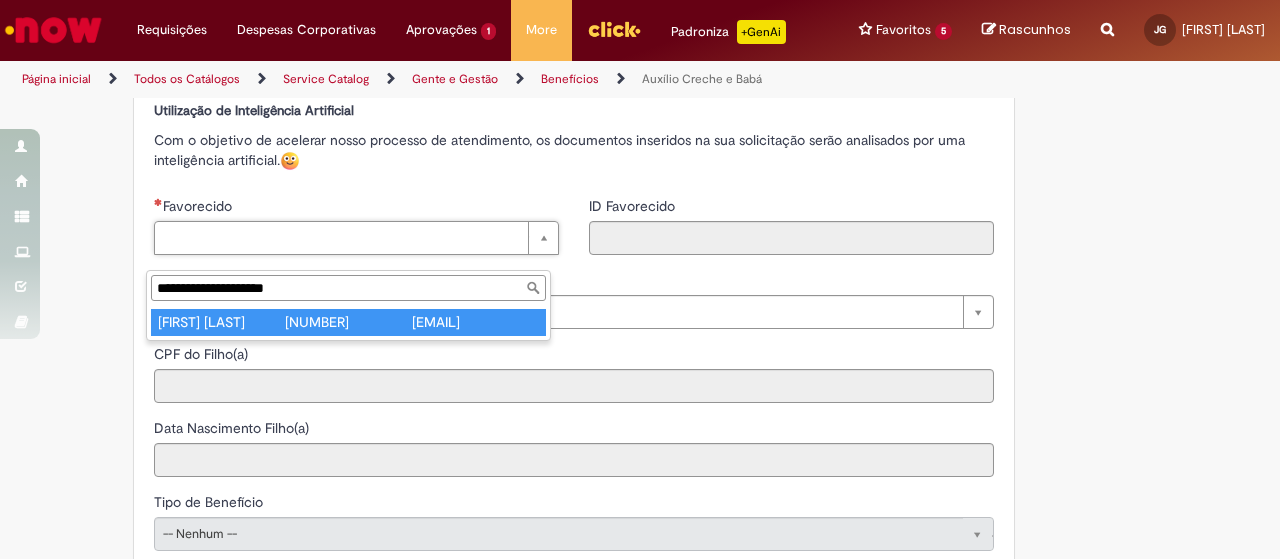 type on "**********" 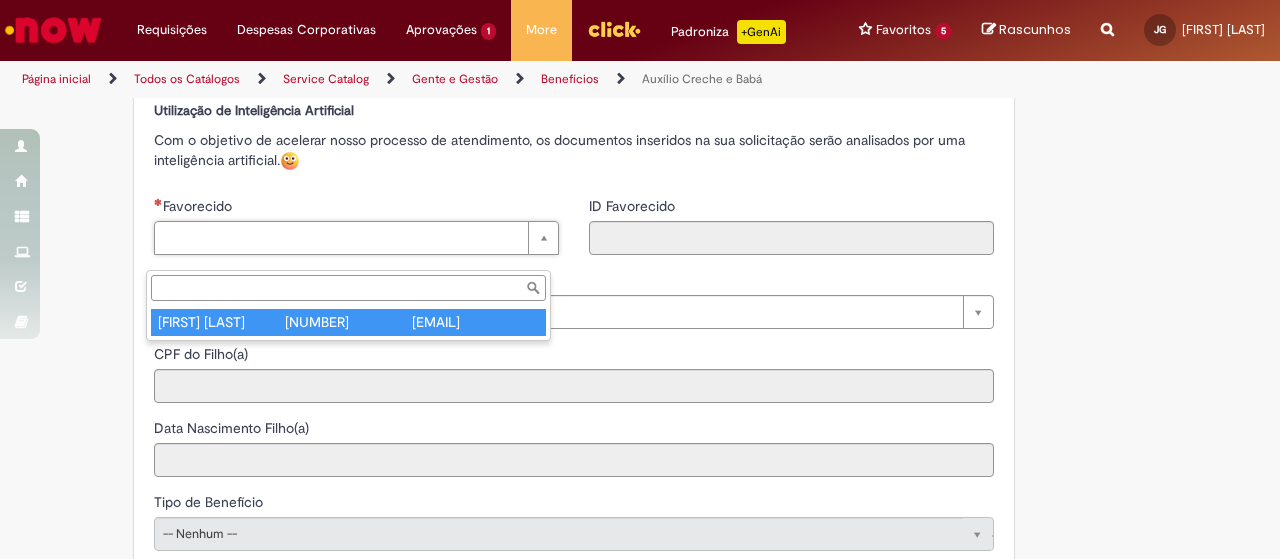 type on "********" 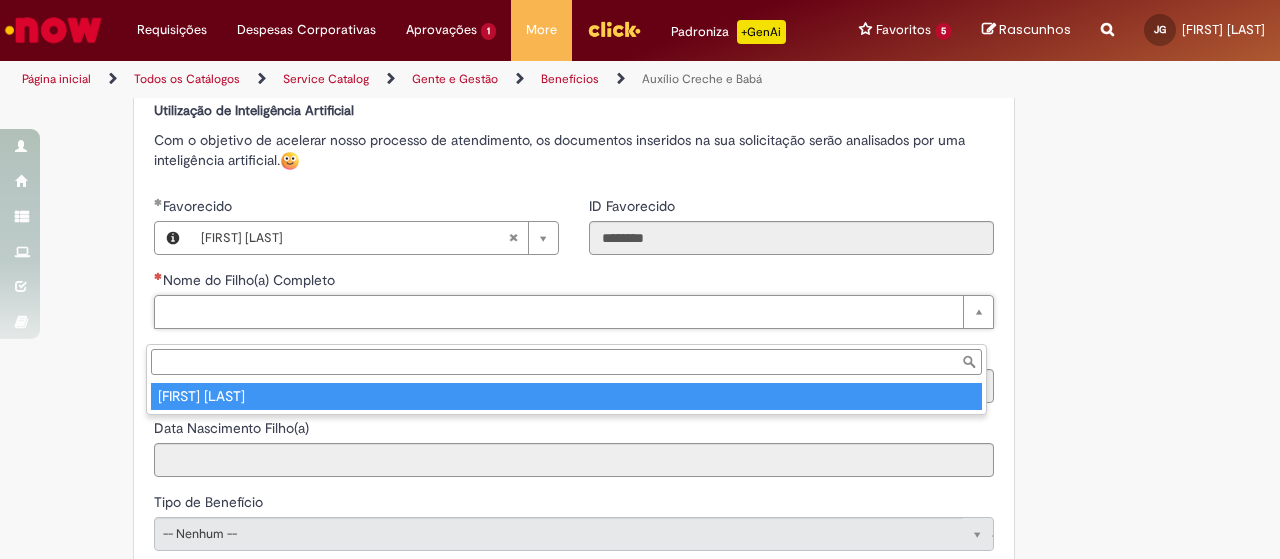 type on "**********" 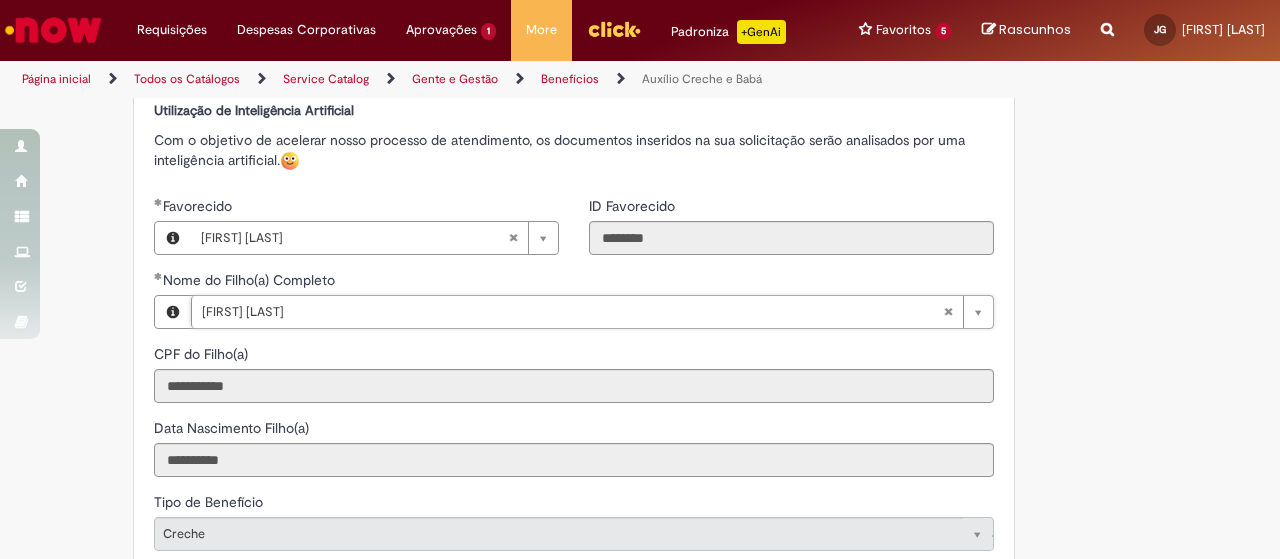 drag, startPoint x: 1121, startPoint y: 211, endPoint x: 1090, endPoint y: 211, distance: 31 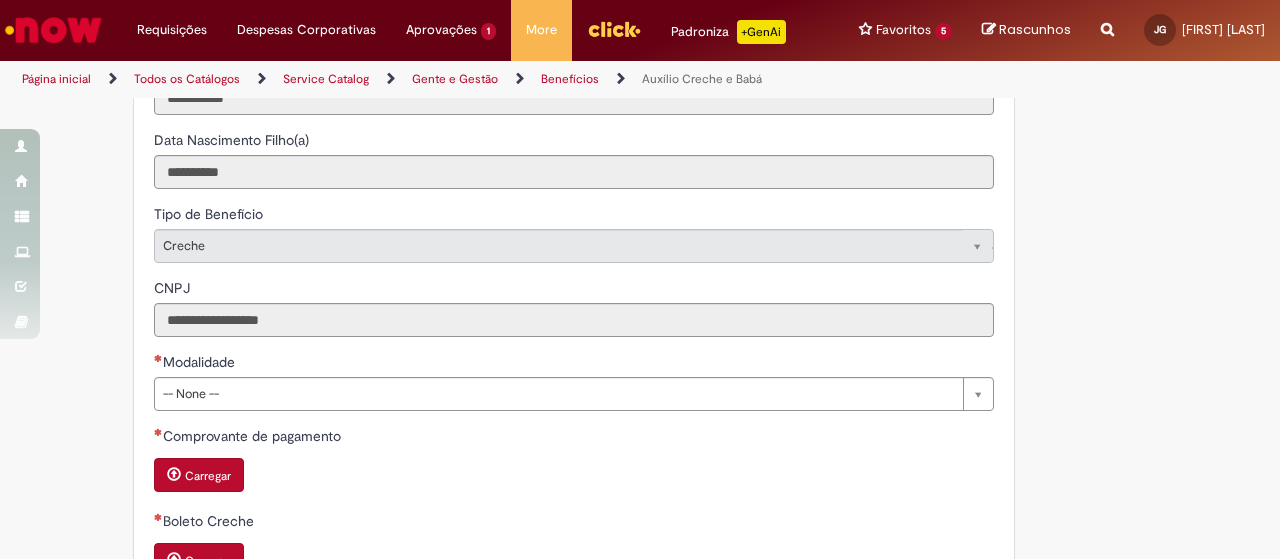 scroll, scrollTop: 1200, scrollLeft: 0, axis: vertical 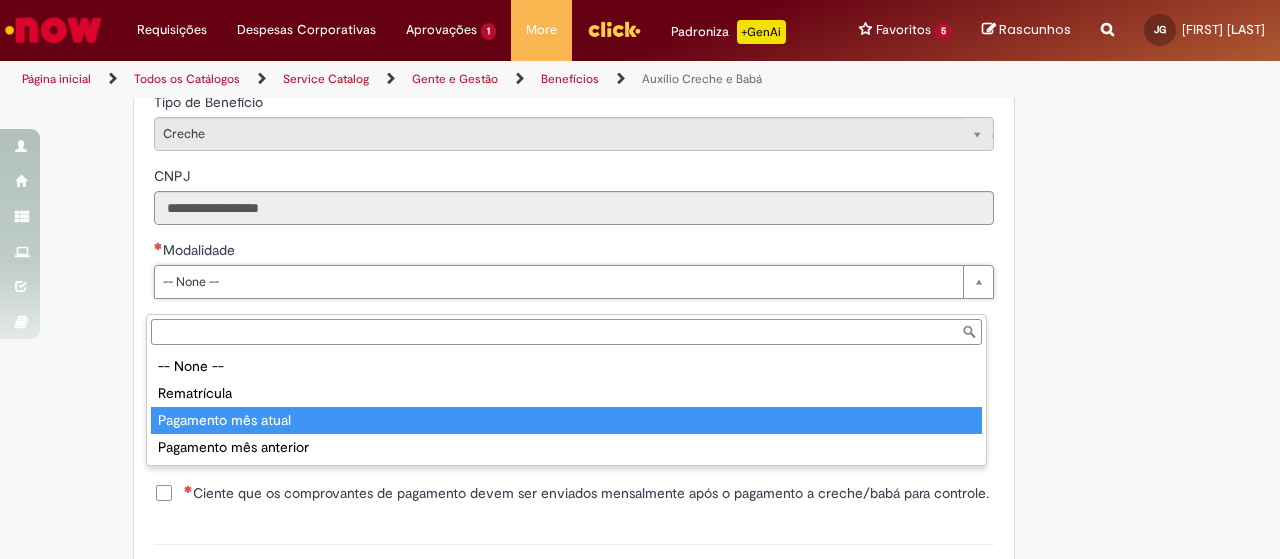 drag, startPoint x: 297, startPoint y: 423, endPoint x: 285, endPoint y: 415, distance: 14.422205 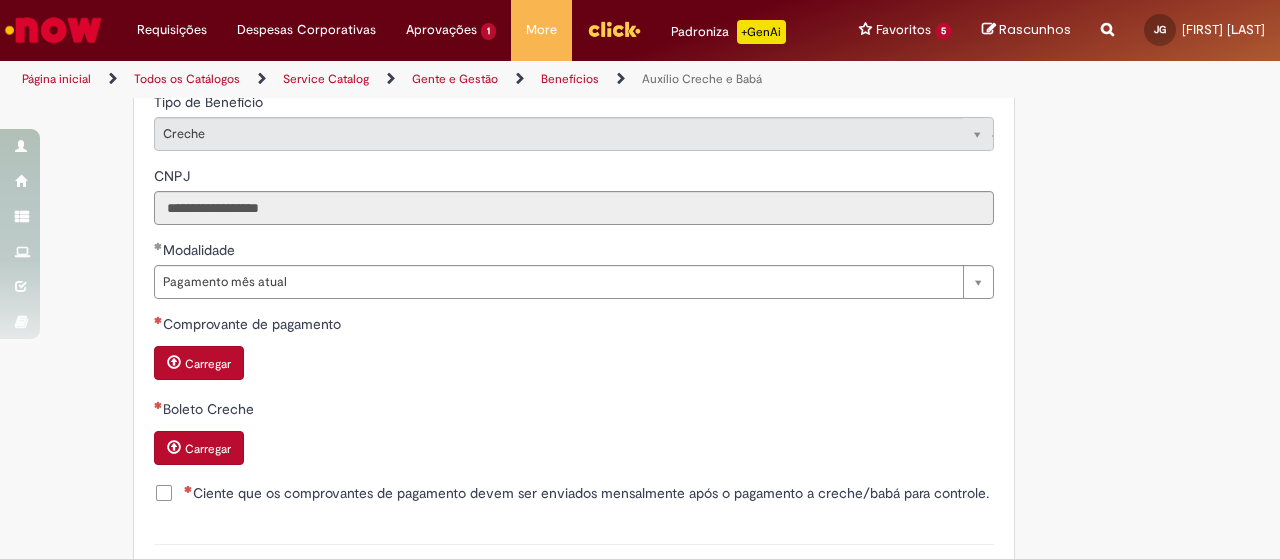 click on "Carregar" at bounding box center [208, 364] 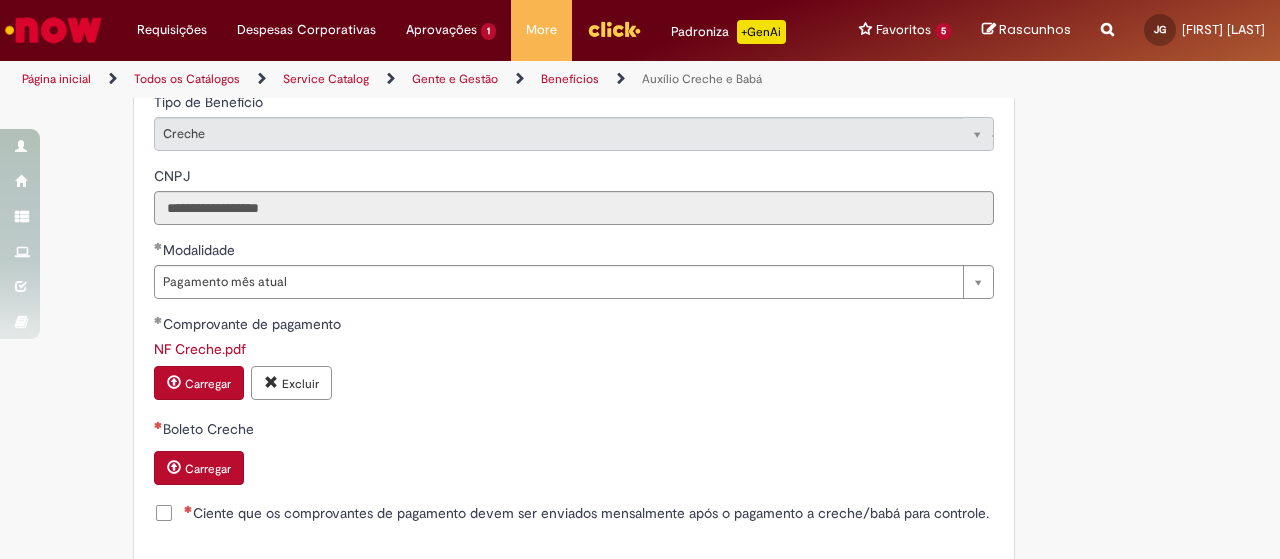 scroll, scrollTop: 1400, scrollLeft: 0, axis: vertical 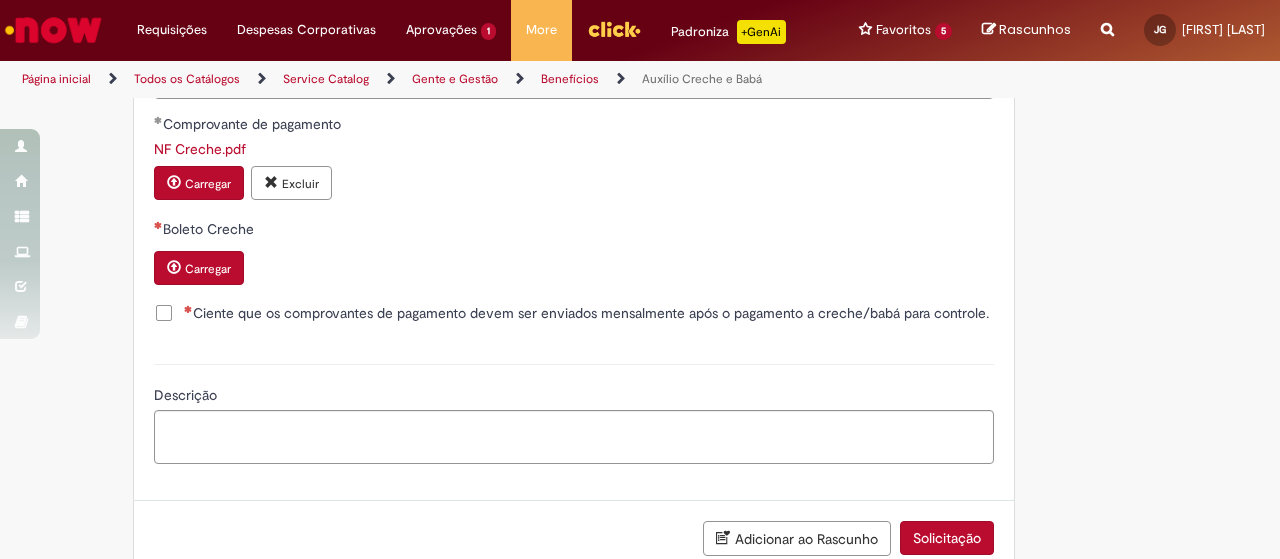 click on "Carregar" at bounding box center (199, 268) 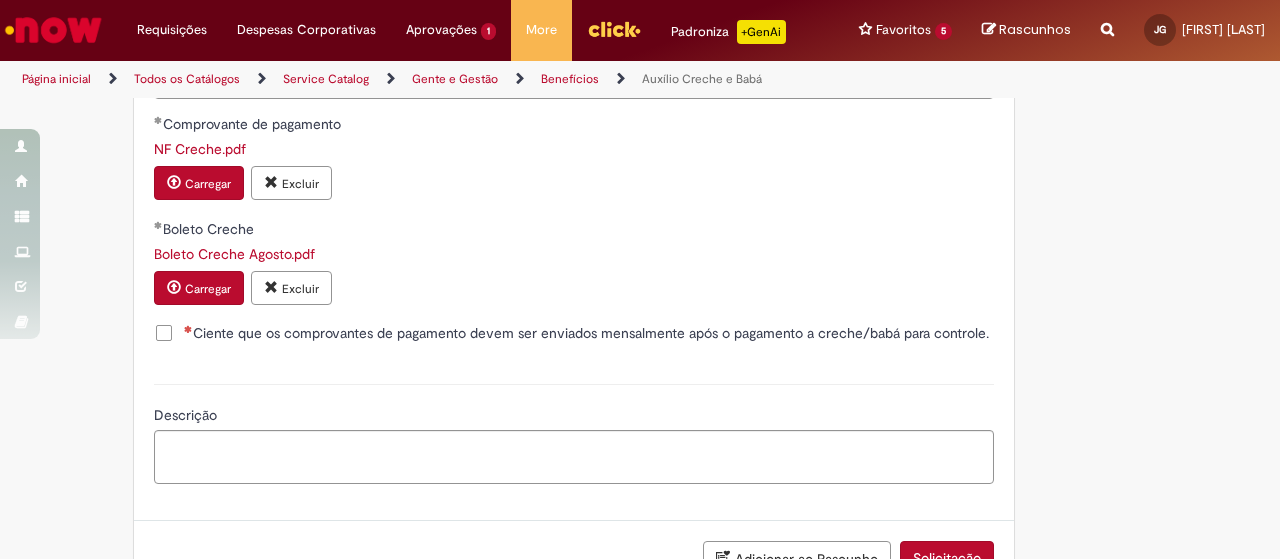click on "Ciente que os comprovantes de pagamento devem ser enviados mensalmente após o pagamento a creche/babá para controle." at bounding box center [574, 335] 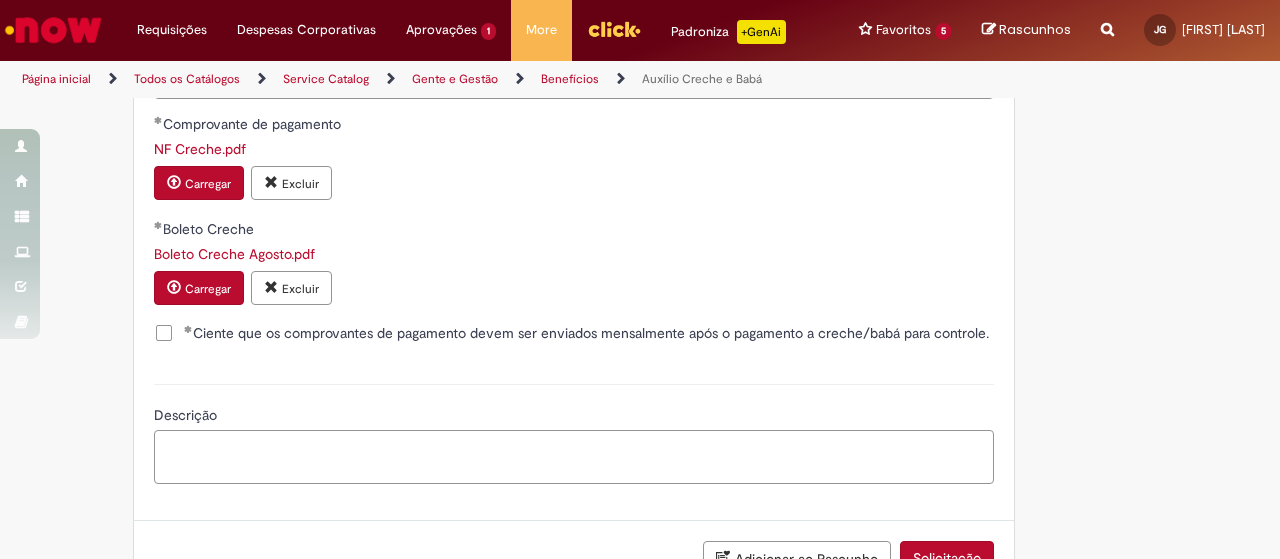 click on "Descrição" at bounding box center [574, 456] 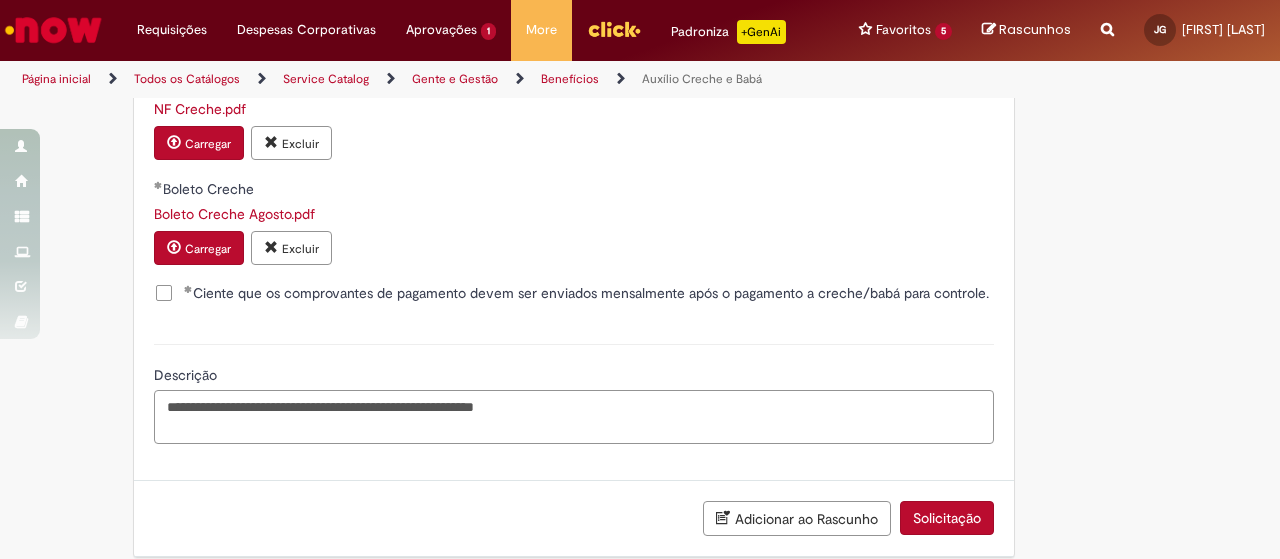 scroll, scrollTop: 1476, scrollLeft: 0, axis: vertical 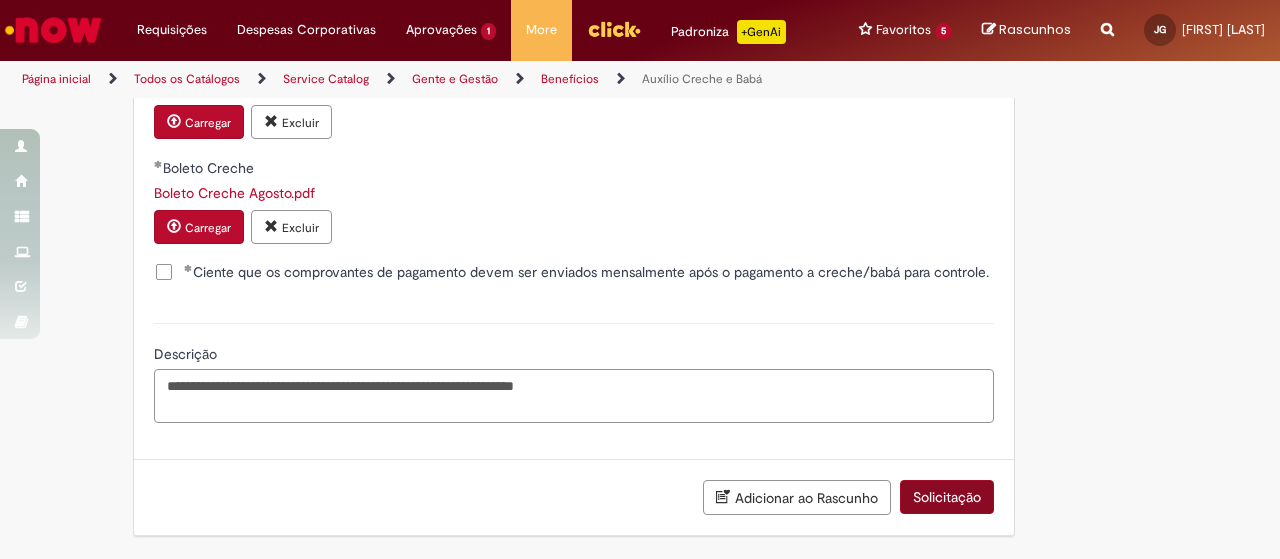 type on "**********" 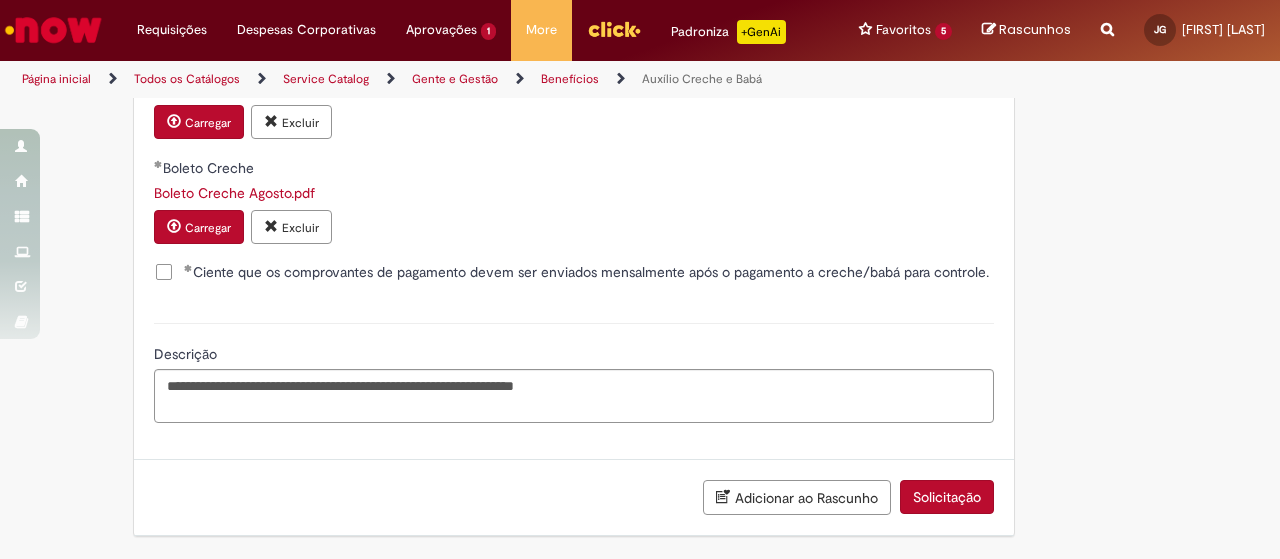 click on "Solicitação" at bounding box center (947, 497) 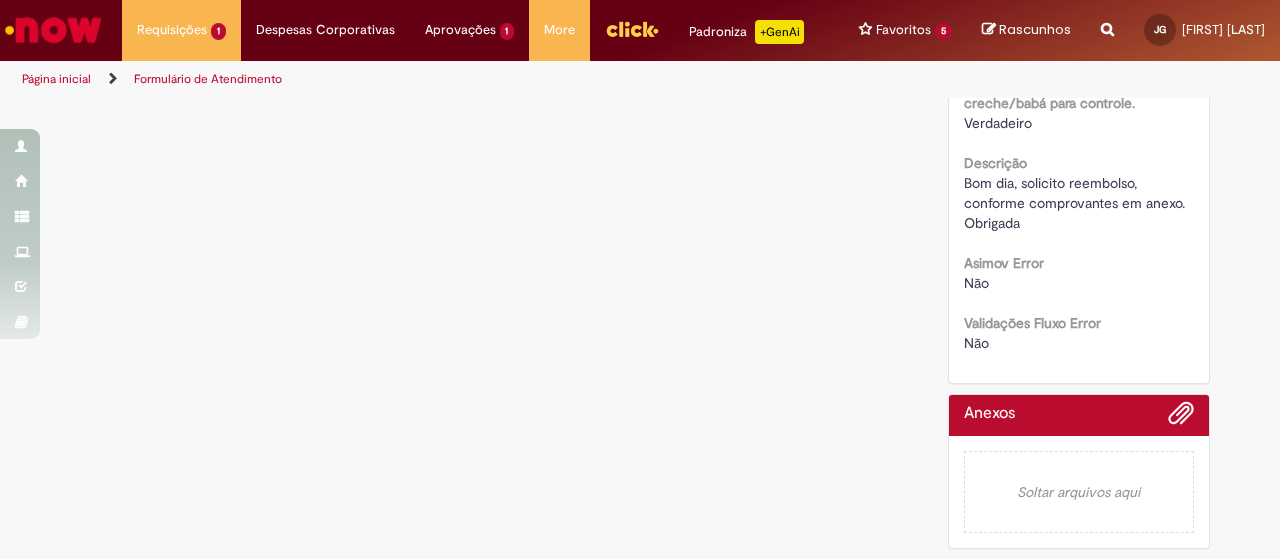 scroll, scrollTop: 0, scrollLeft: 0, axis: both 